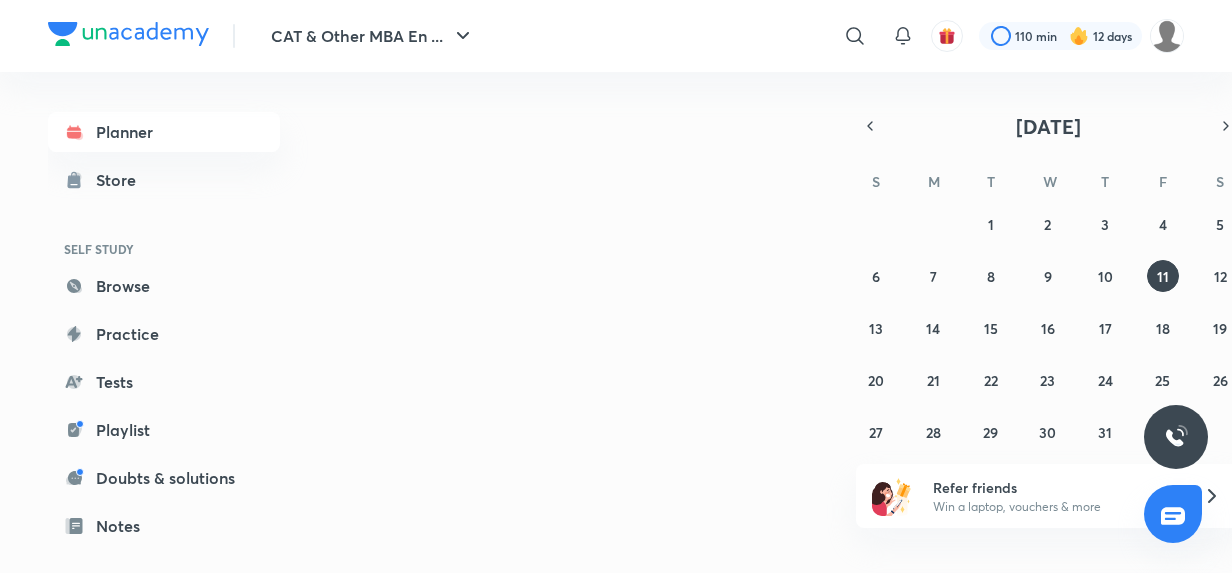 scroll, scrollTop: 0, scrollLeft: 0, axis: both 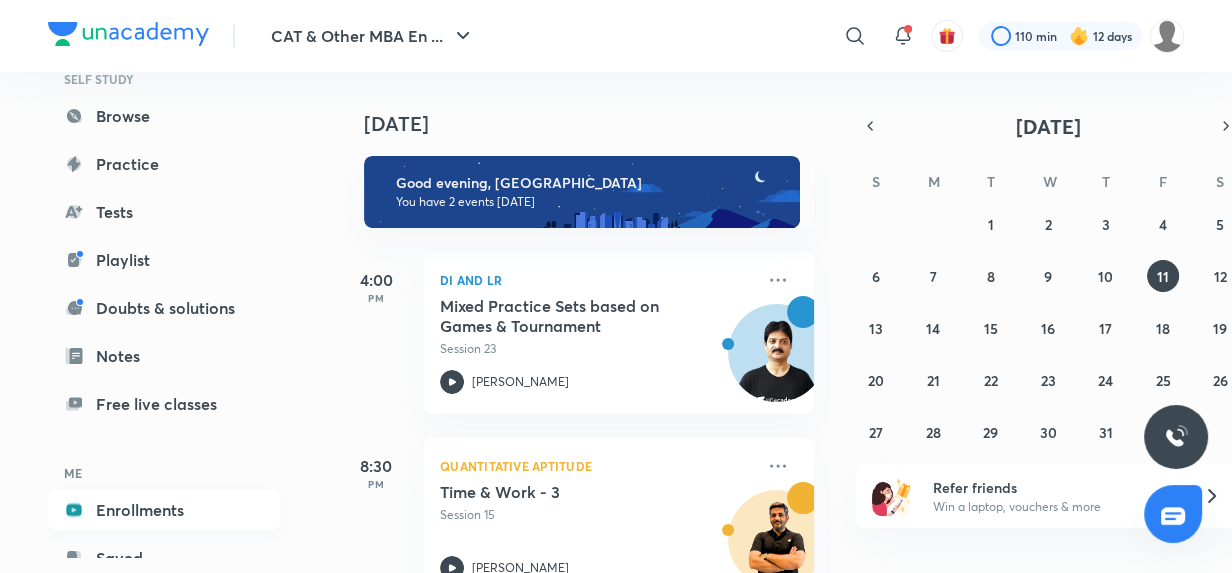 click on "Enrollments" at bounding box center [164, 510] 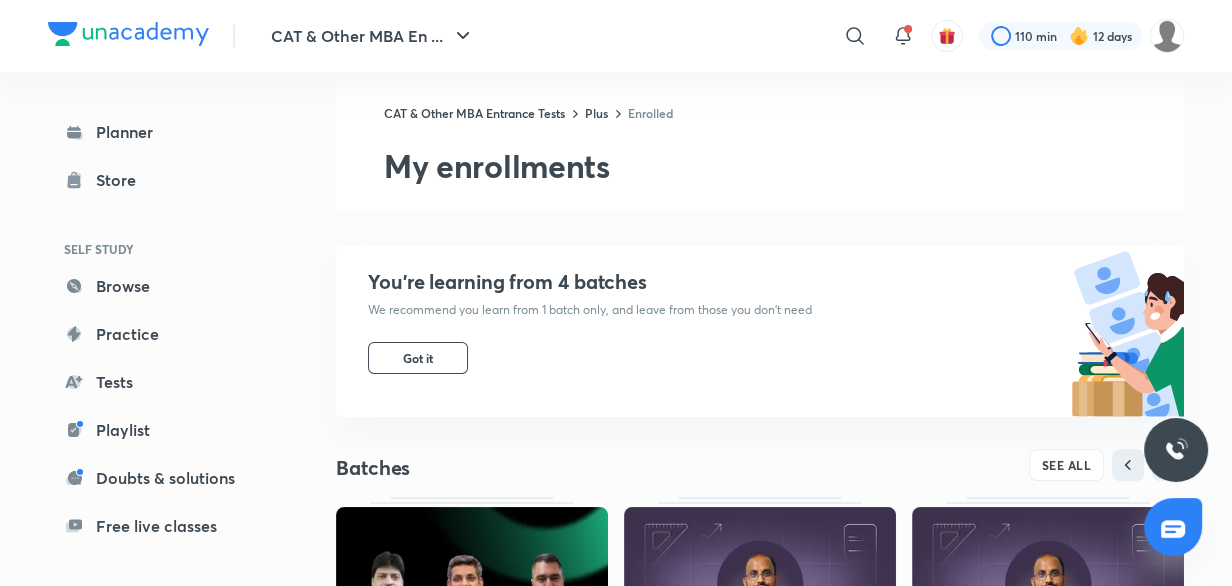scroll, scrollTop: 247, scrollLeft: 0, axis: vertical 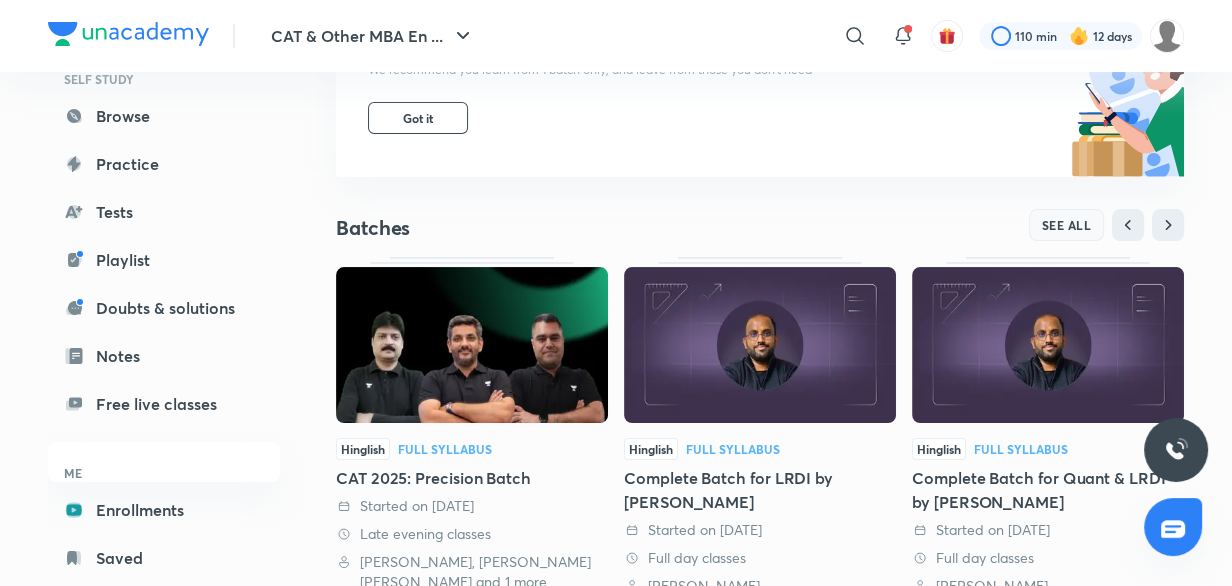 click on "SEE ALL" at bounding box center (1067, 225) 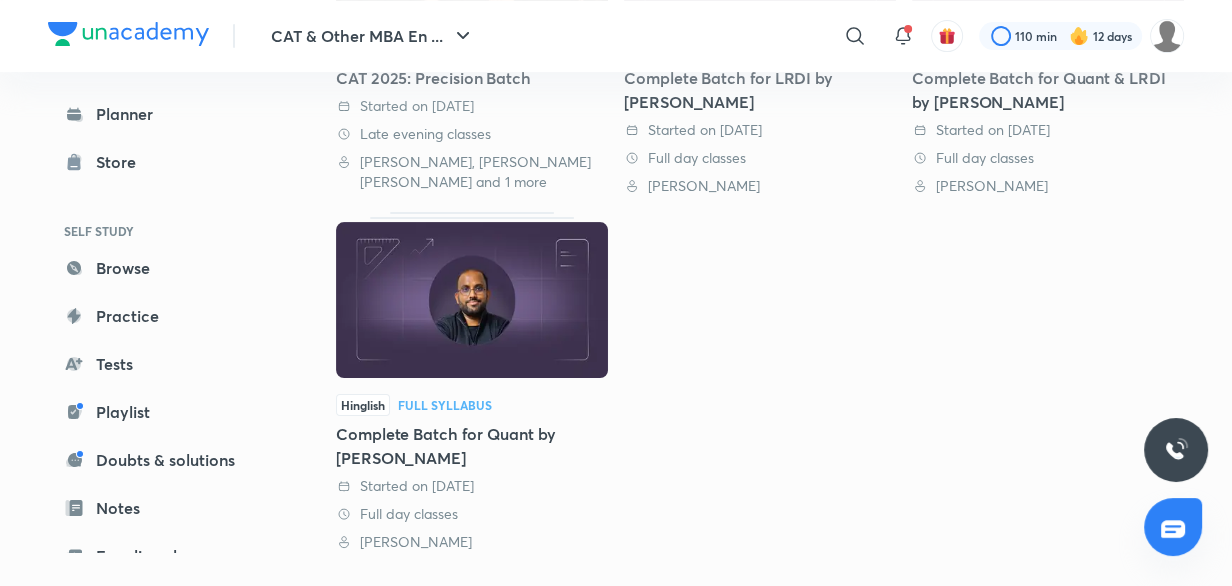 scroll, scrollTop: 426, scrollLeft: 0, axis: vertical 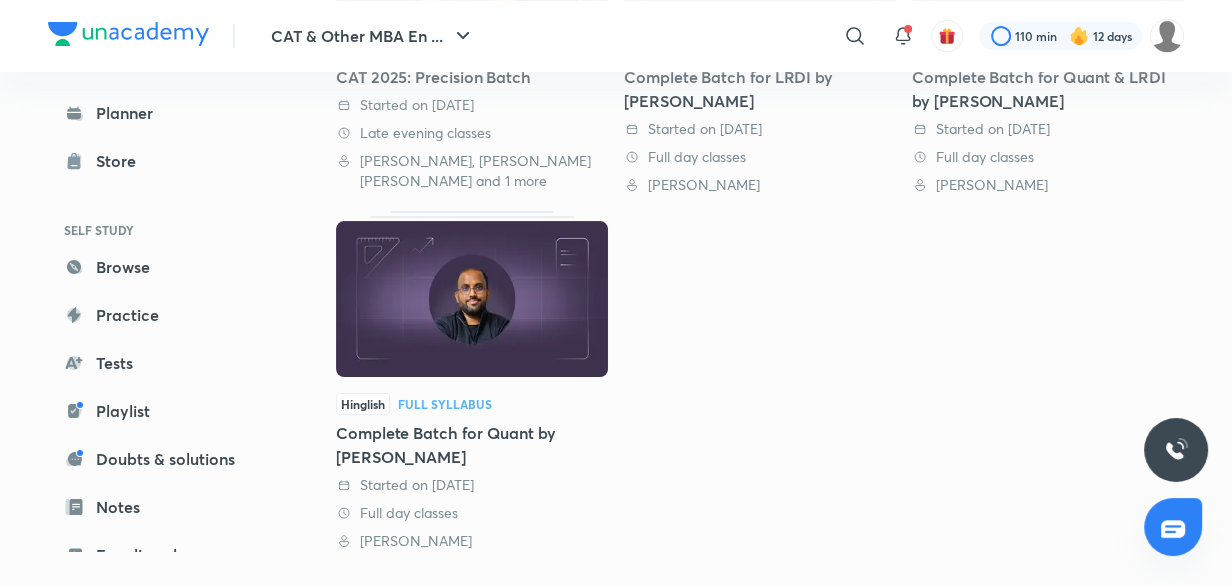 click on "Complete Batch for Quant by [PERSON_NAME]" at bounding box center (472, 445) 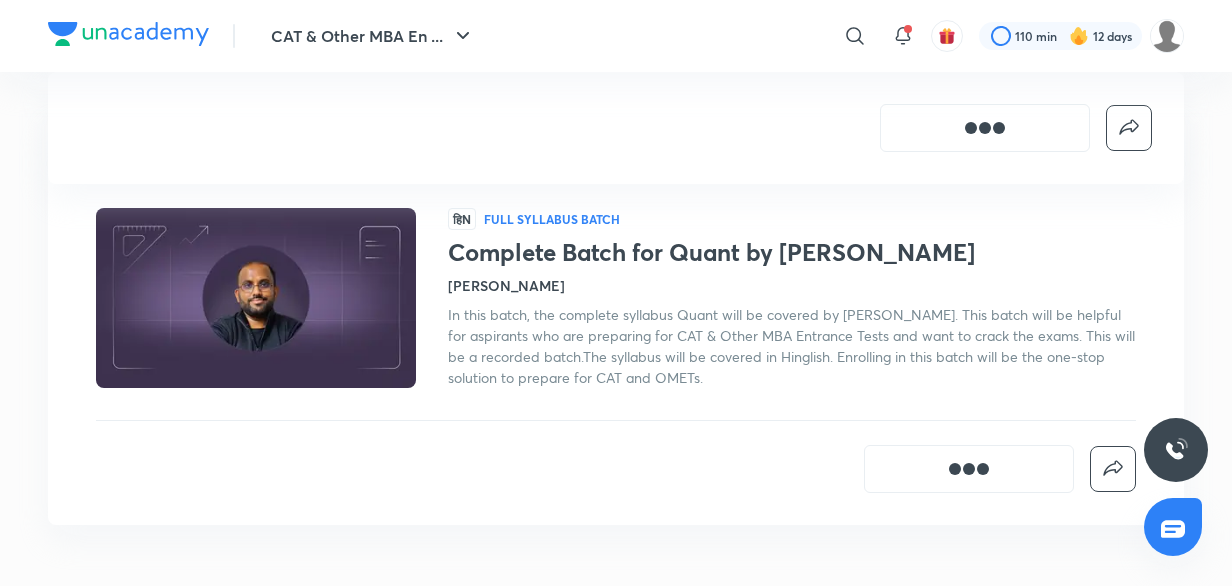 scroll, scrollTop: 454, scrollLeft: 0, axis: vertical 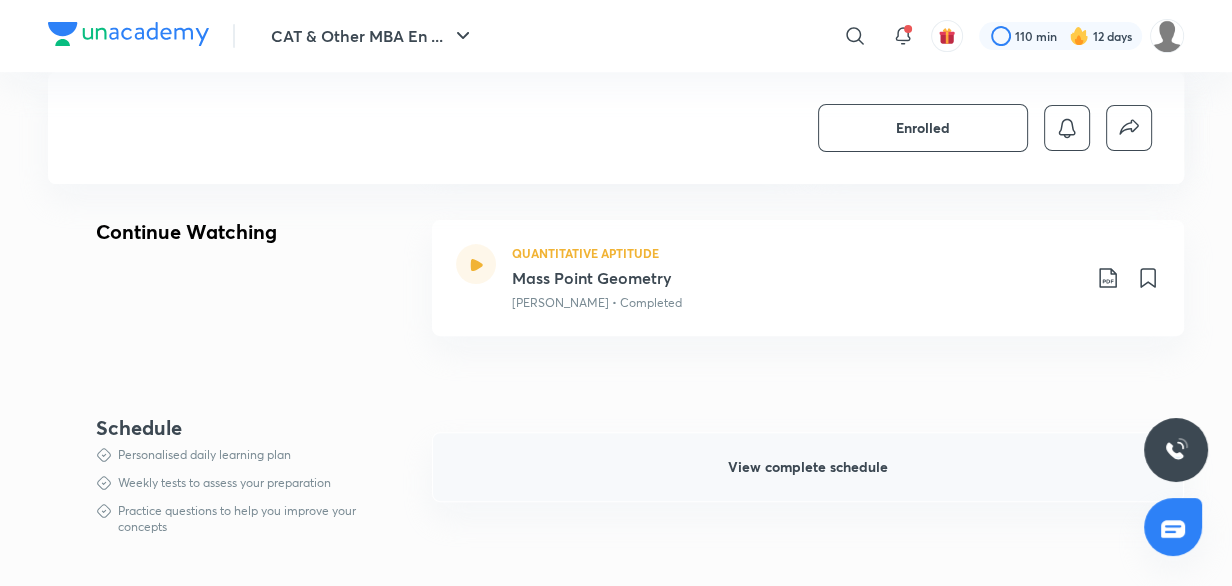 click on "View complete schedule" at bounding box center (808, 467) 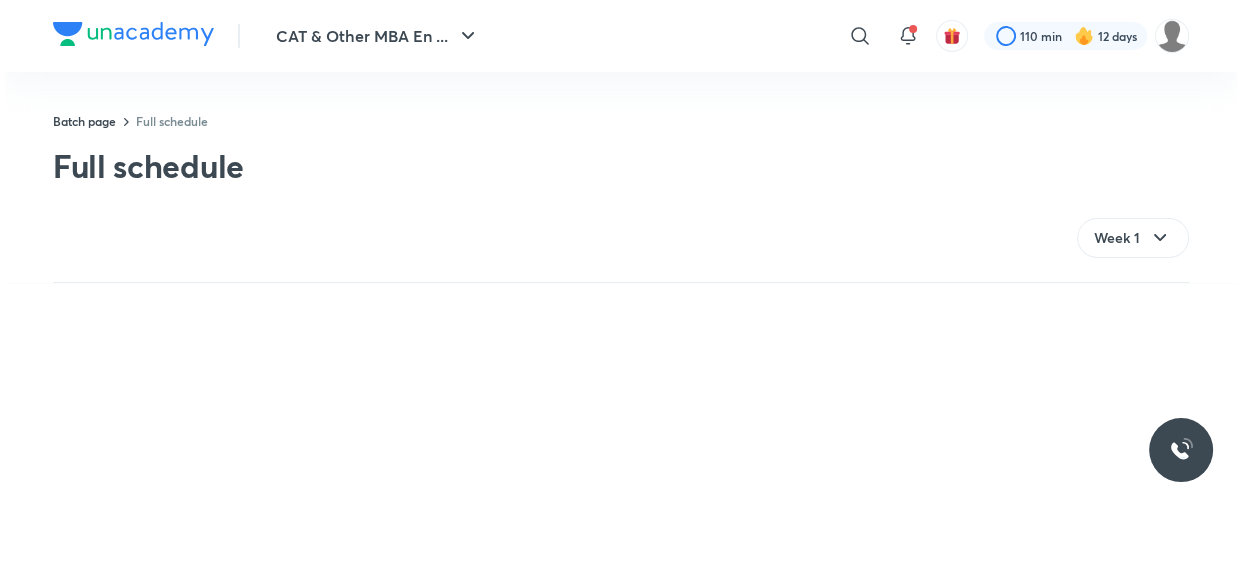 scroll, scrollTop: 0, scrollLeft: 0, axis: both 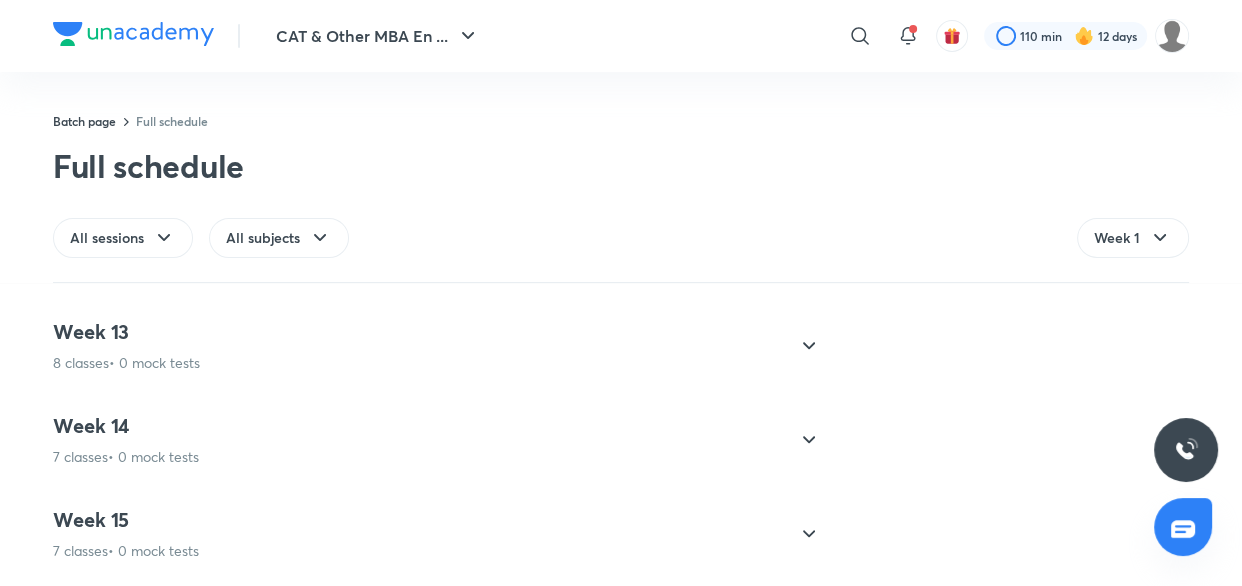 click 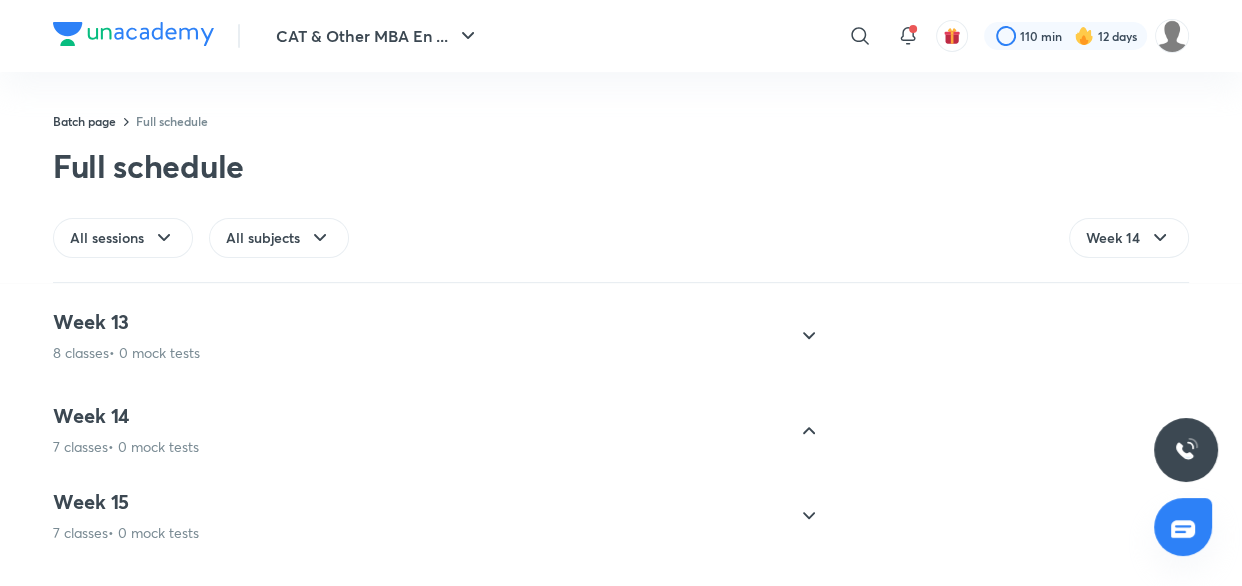 scroll, scrollTop: 1120, scrollLeft: 0, axis: vertical 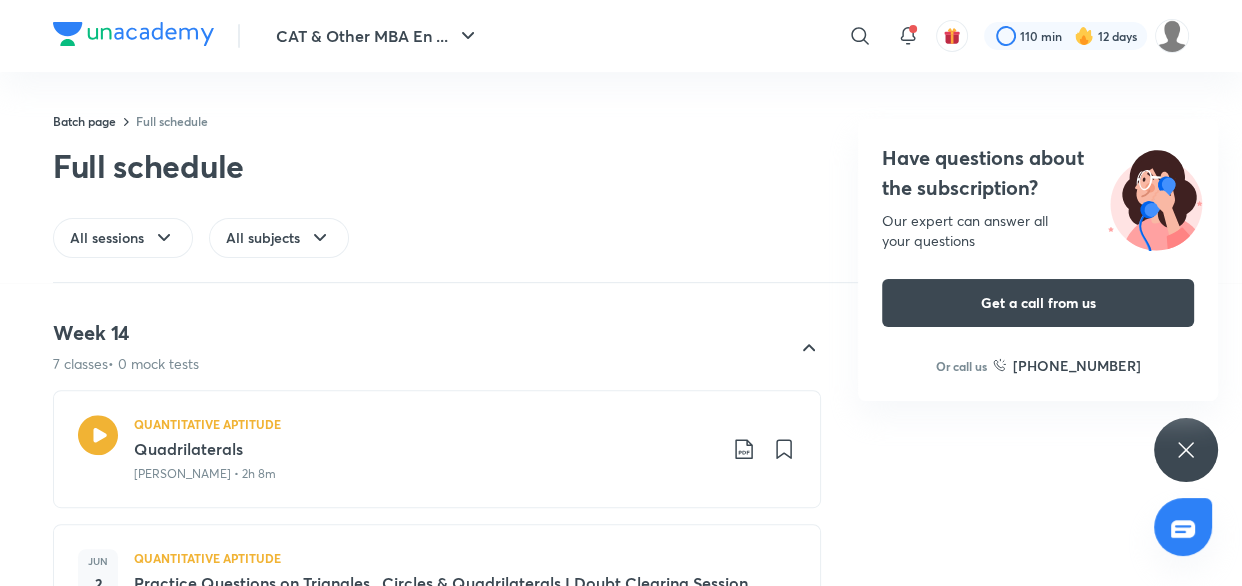 click on "Quadrilaterals" at bounding box center [425, 449] 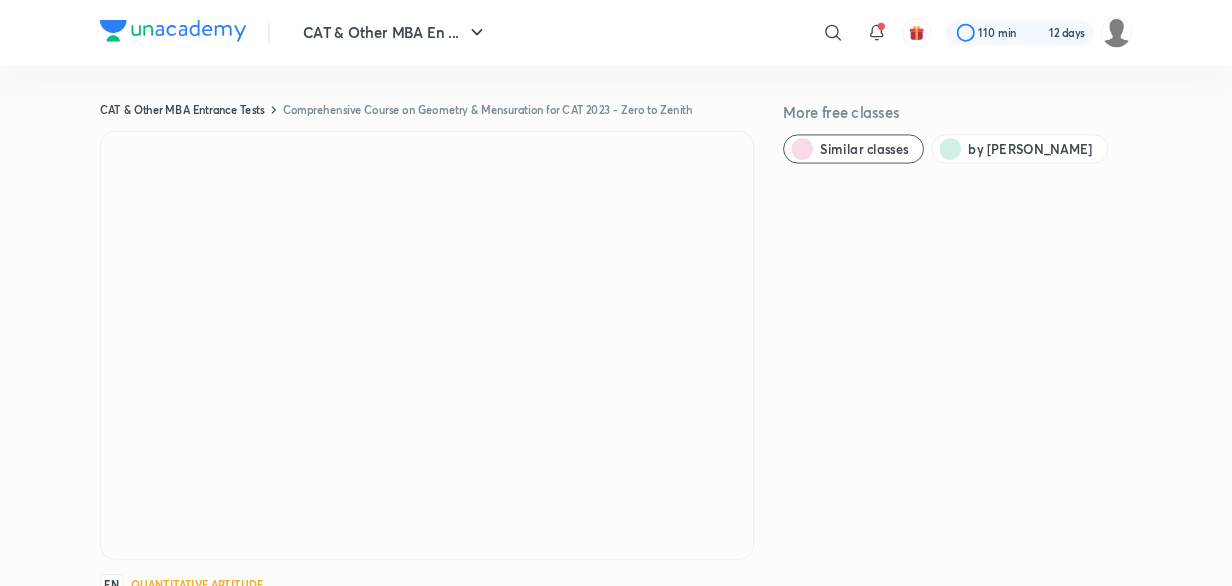 scroll, scrollTop: 0, scrollLeft: 0, axis: both 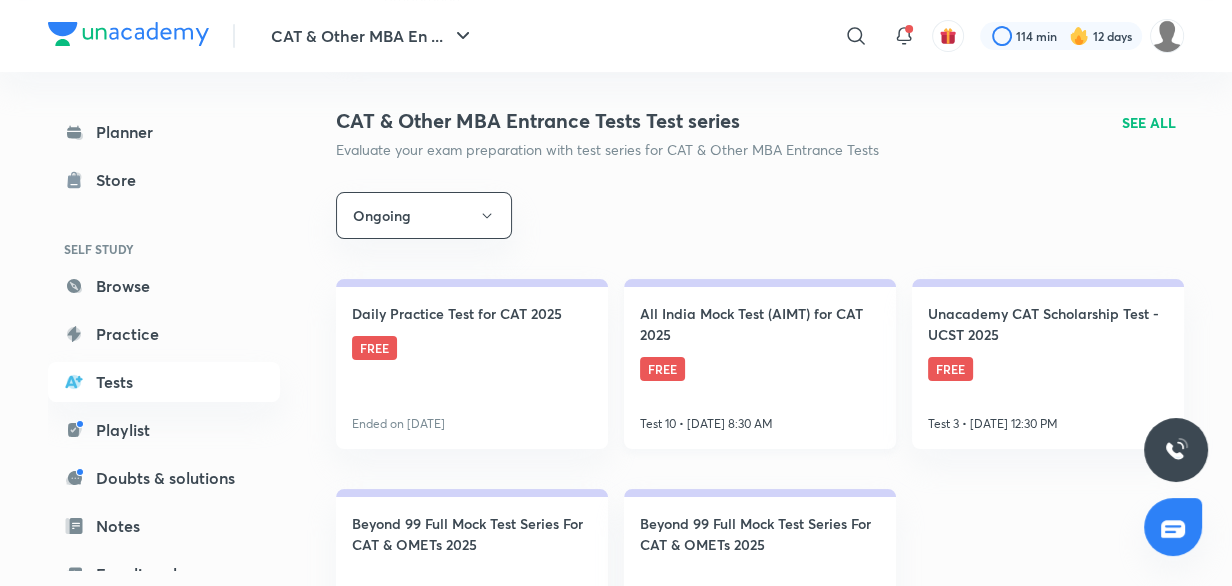 click on "All India Mock Test (AIMT) for CAT 2025" at bounding box center (760, 324) 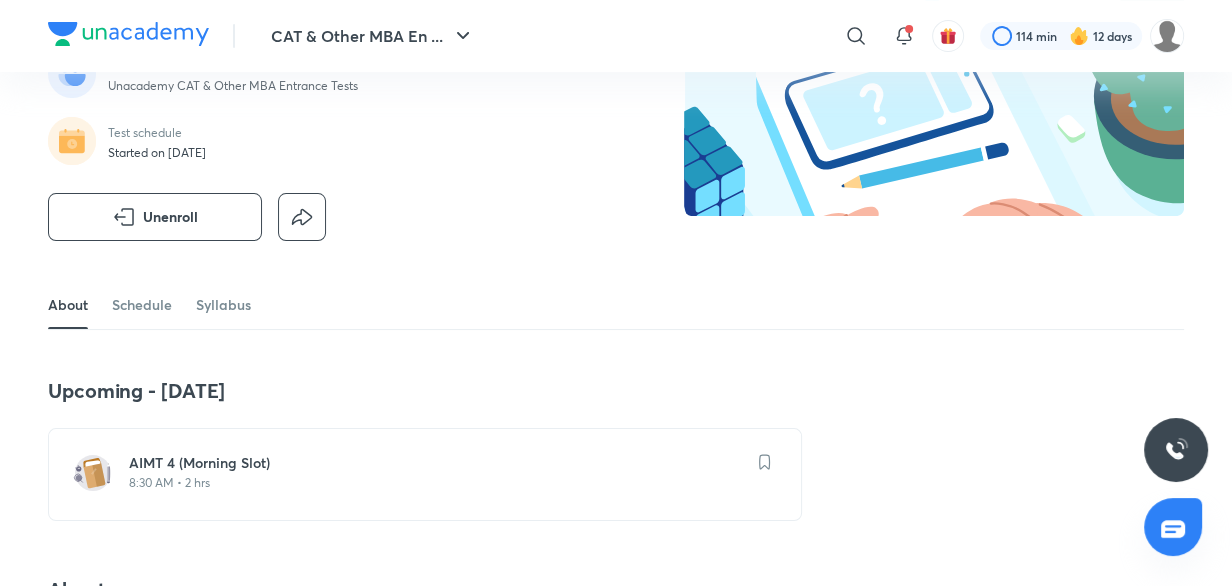 scroll, scrollTop: 181, scrollLeft: 0, axis: vertical 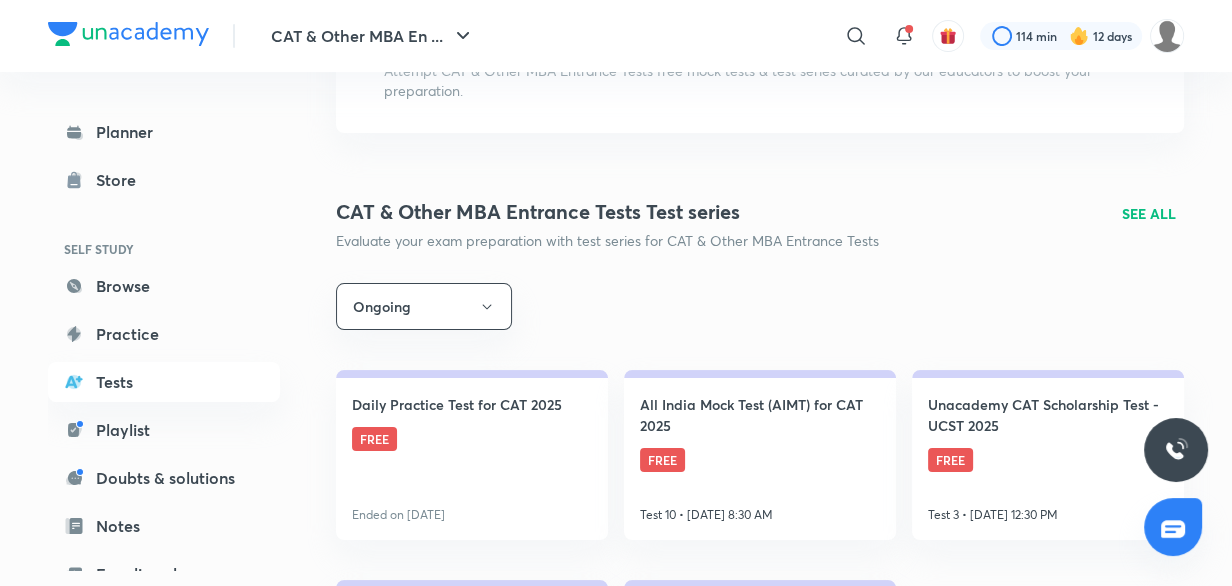 click on "SEE ALL" at bounding box center [1149, 213] 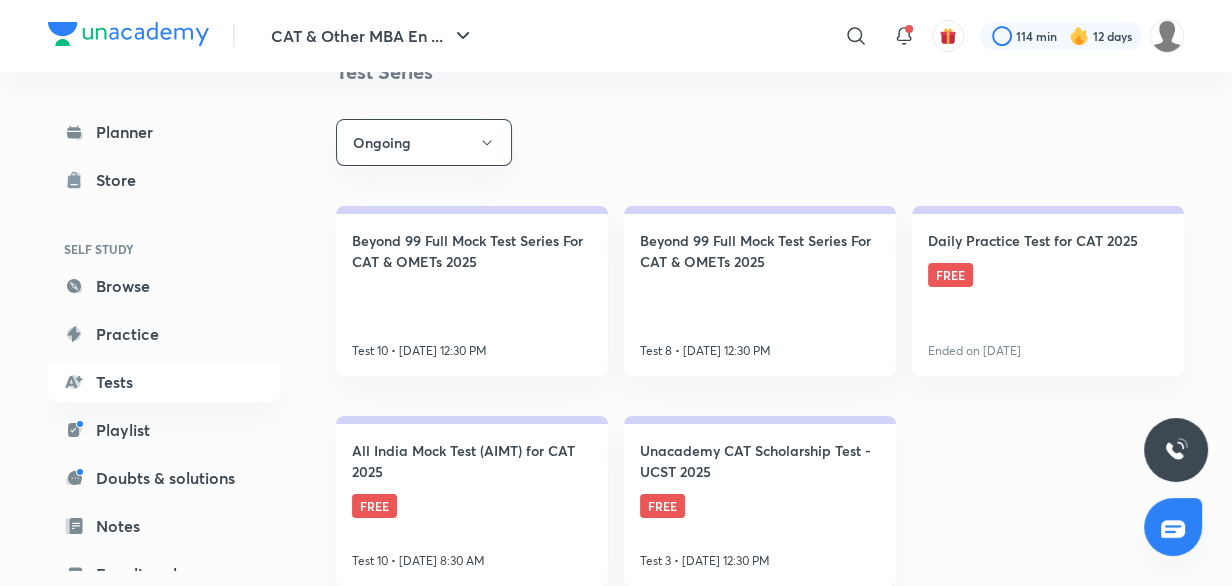 scroll, scrollTop: 296, scrollLeft: 0, axis: vertical 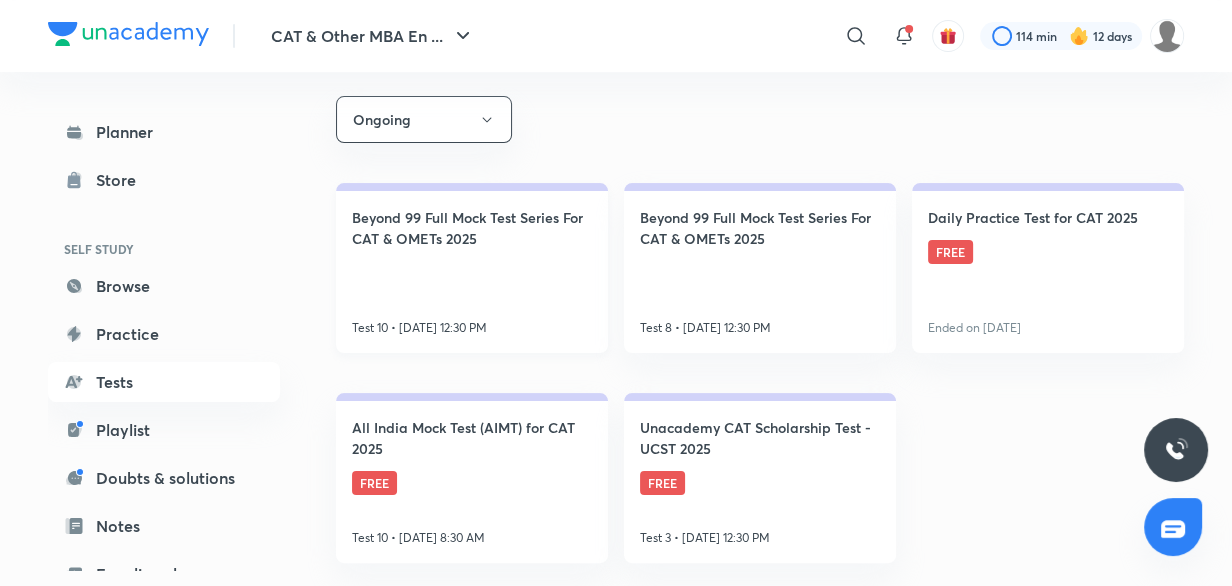 click on "Beyond 99 Full Mock Test Series For CAT & OMETs 2025" at bounding box center (472, 228) 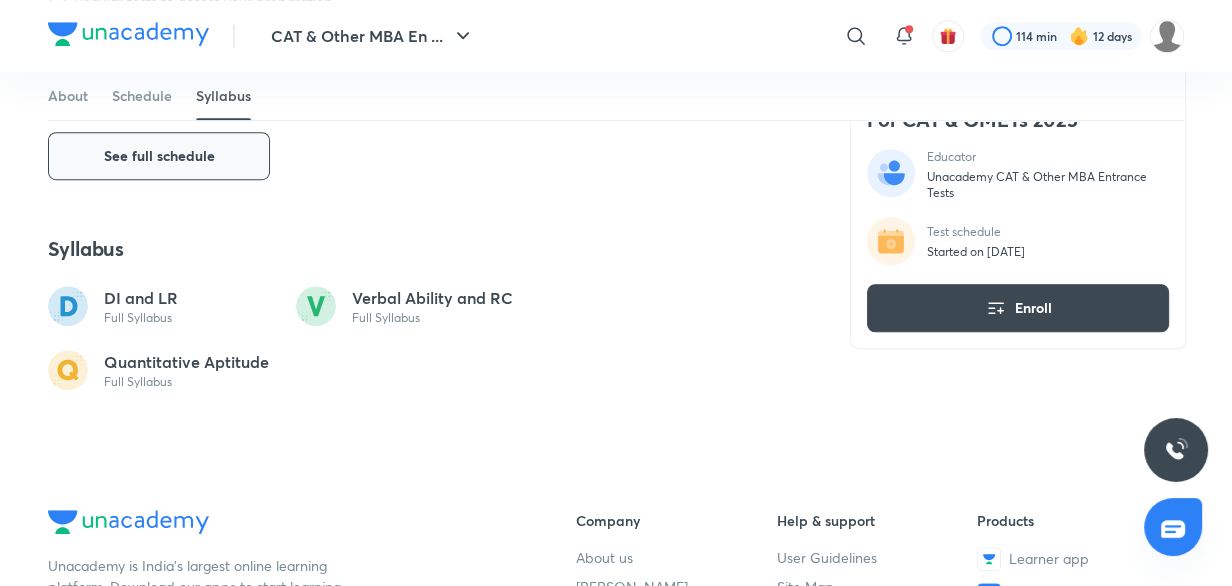 scroll, scrollTop: 1000, scrollLeft: 0, axis: vertical 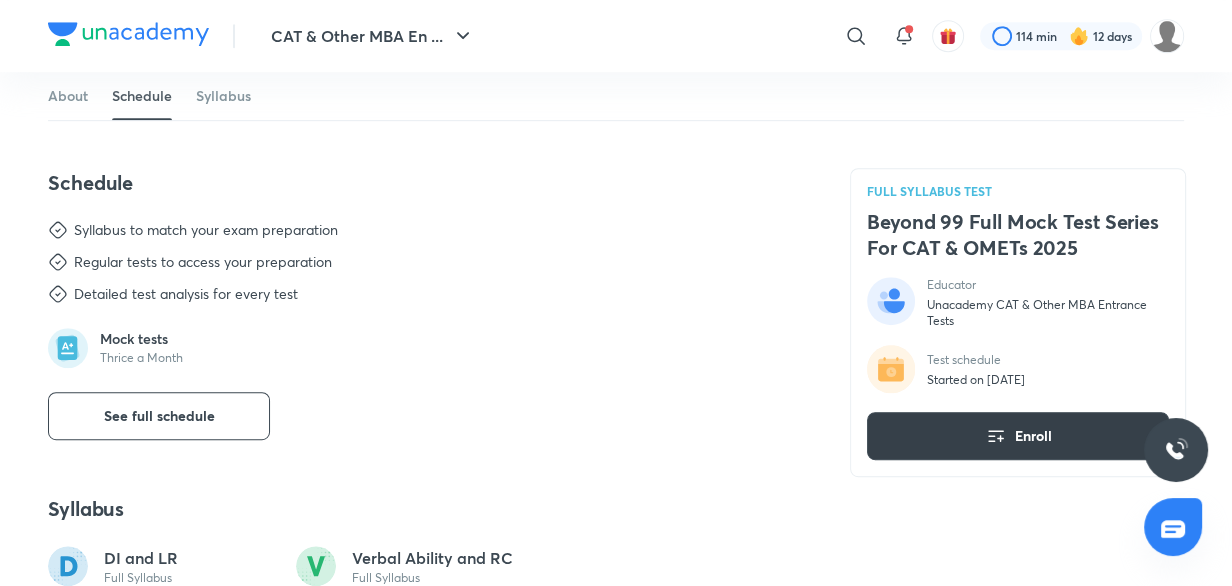 click on "Enroll" at bounding box center [1033, 436] 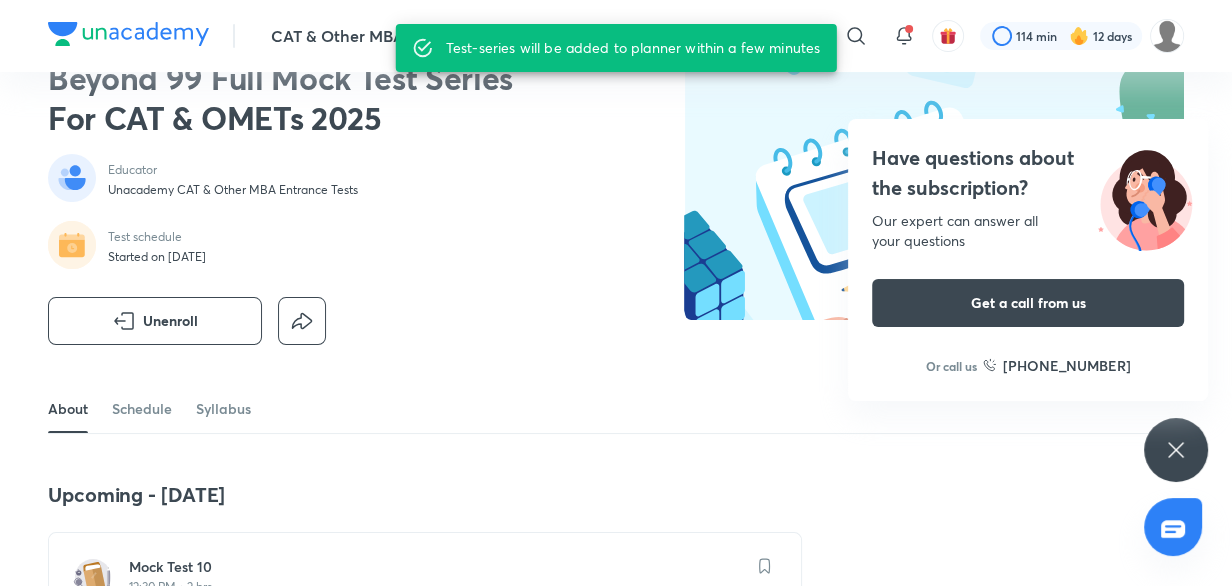 scroll, scrollTop: 272, scrollLeft: 0, axis: vertical 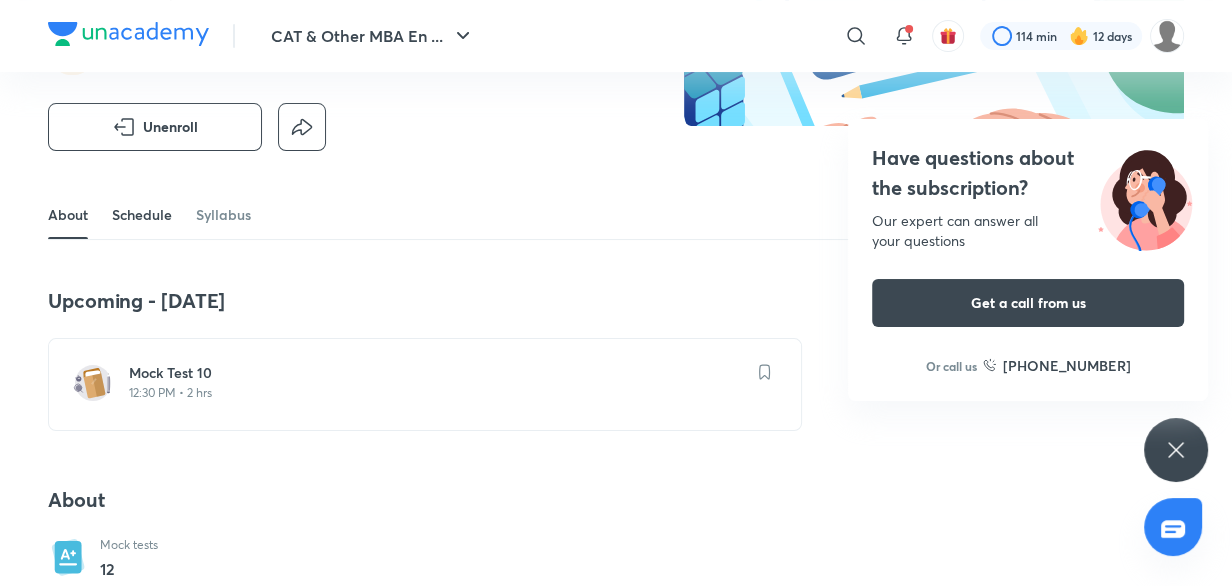 click on "Schedule" at bounding box center (142, 215) 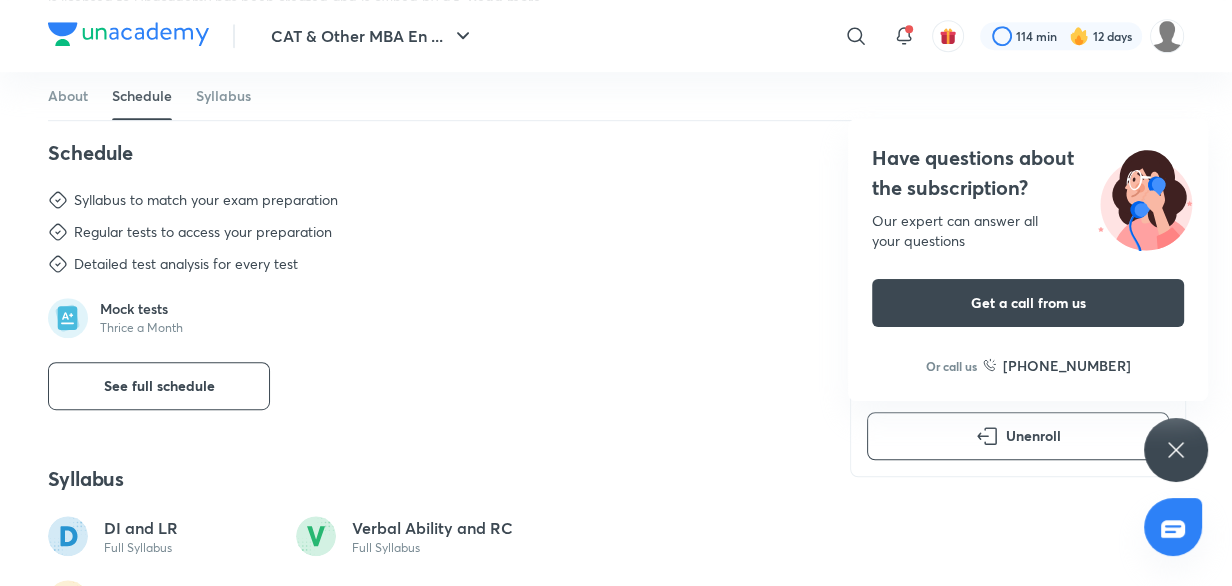 scroll, scrollTop: 1030, scrollLeft: 0, axis: vertical 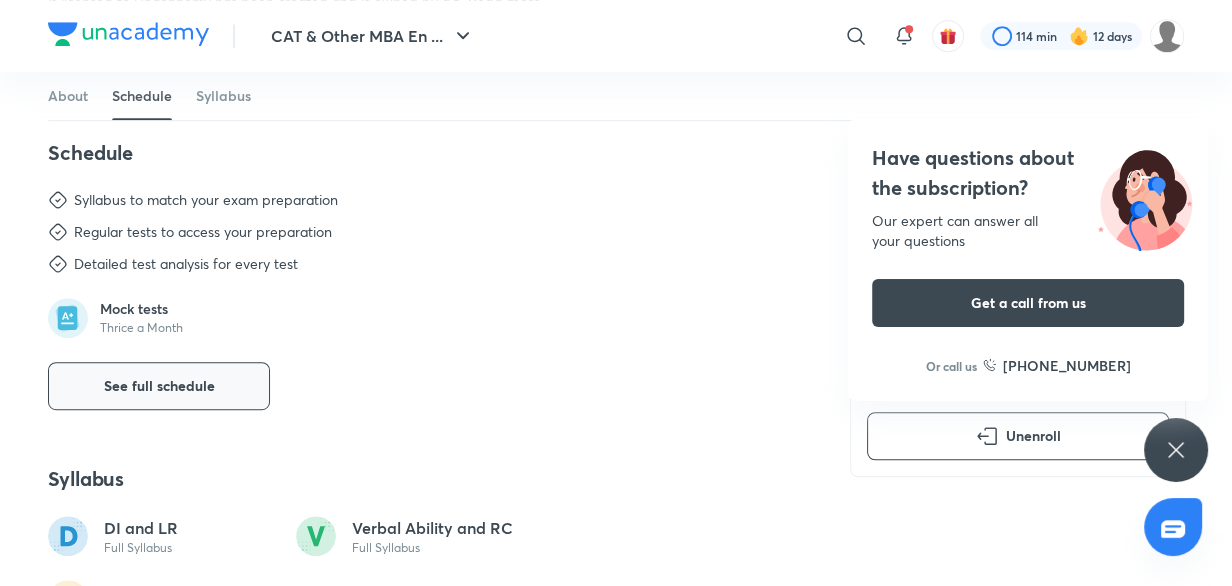 click on "See full schedule" at bounding box center [159, 386] 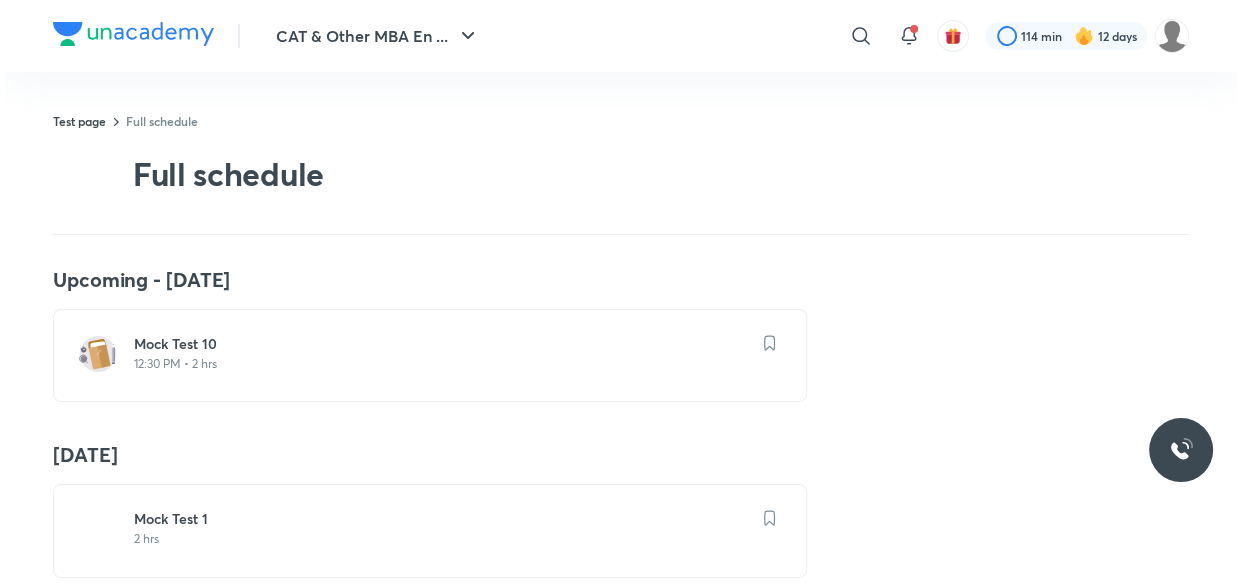 scroll, scrollTop: 0, scrollLeft: 0, axis: both 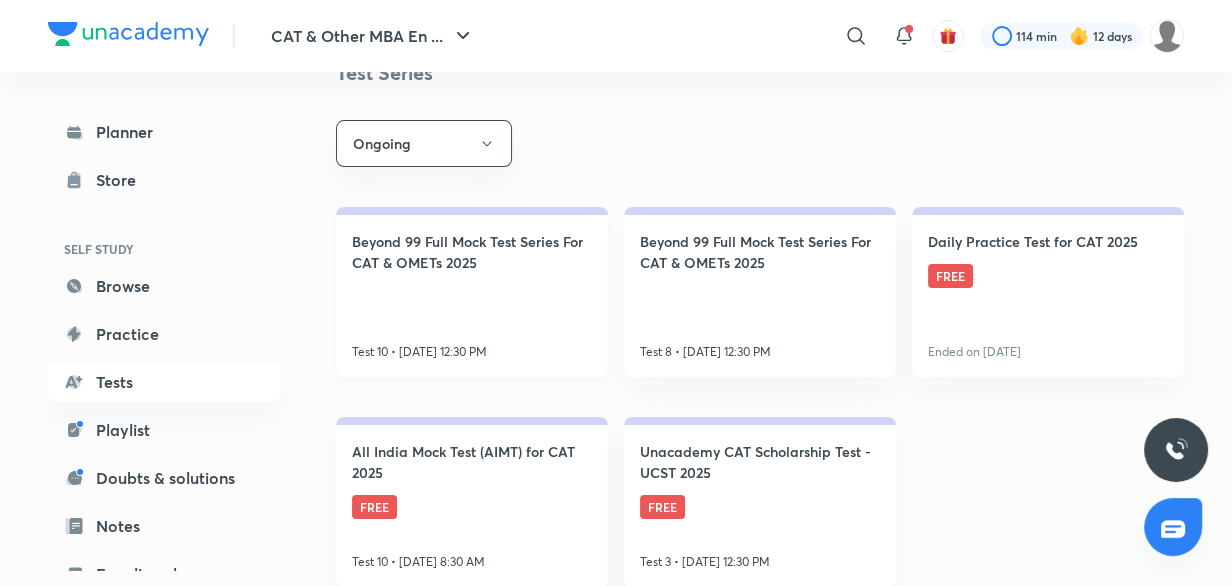 click on "Beyond 99 Full Mock Test Series For CAT & OMETs 2025 Test 10 • Jul 13, 12:30 PM" at bounding box center [472, 292] 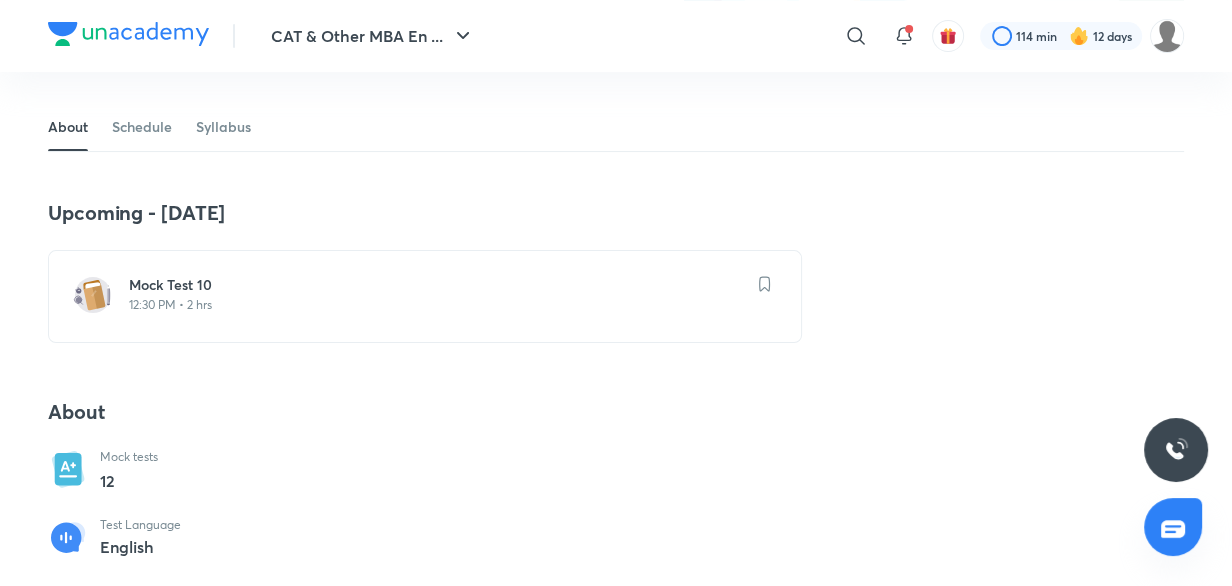 scroll, scrollTop: 363, scrollLeft: 0, axis: vertical 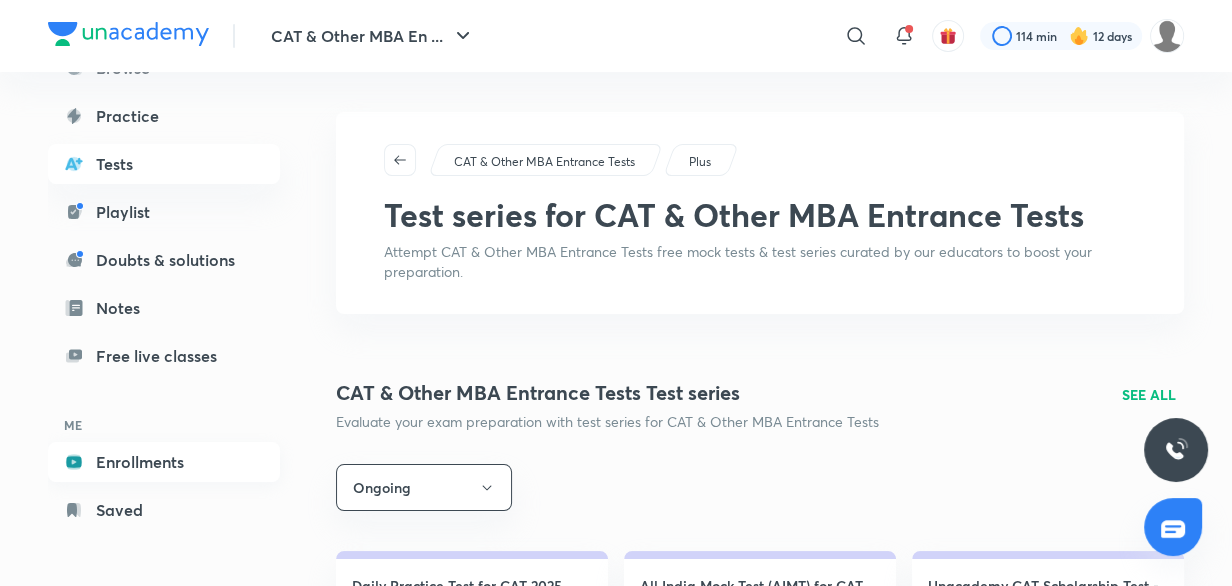 click on "Enrollments" at bounding box center (164, 462) 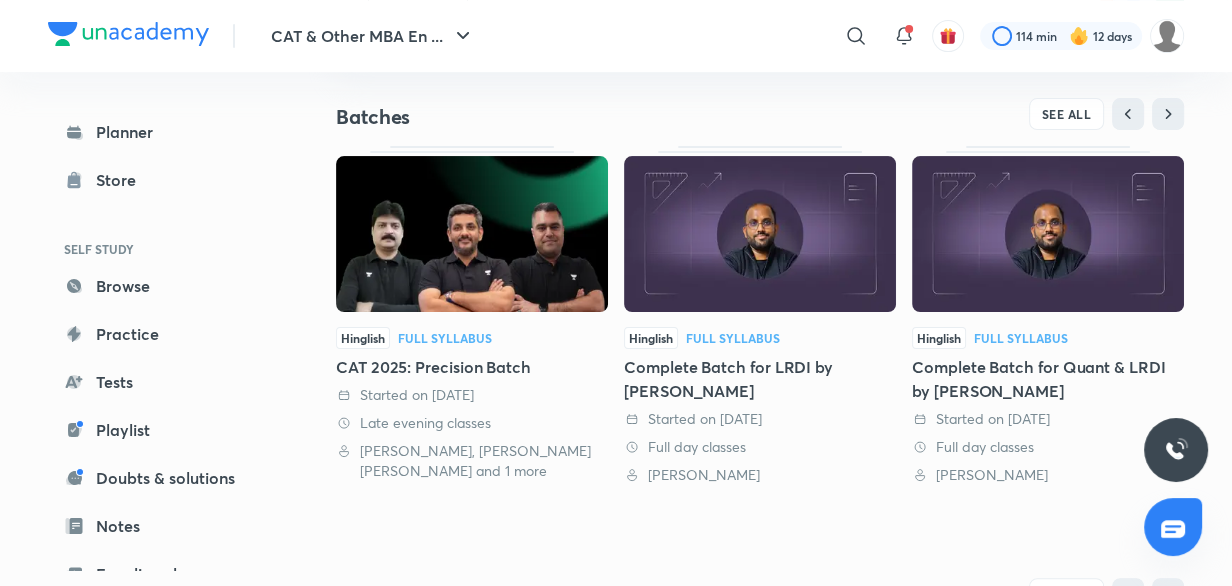 scroll, scrollTop: 272, scrollLeft: 0, axis: vertical 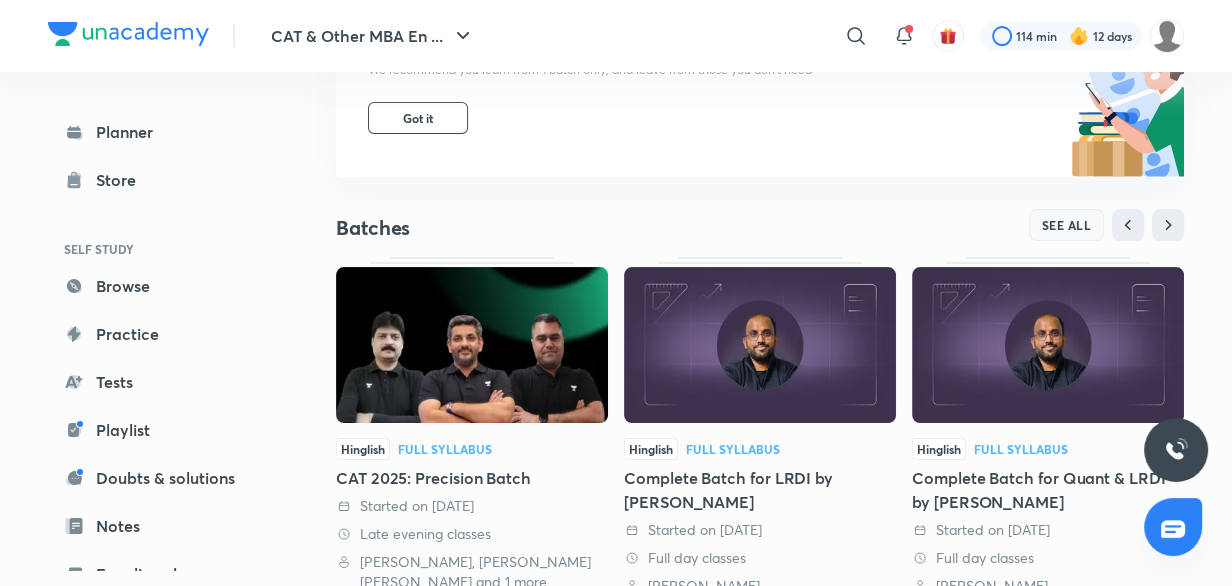 click on "SEE ALL" at bounding box center [1067, 225] 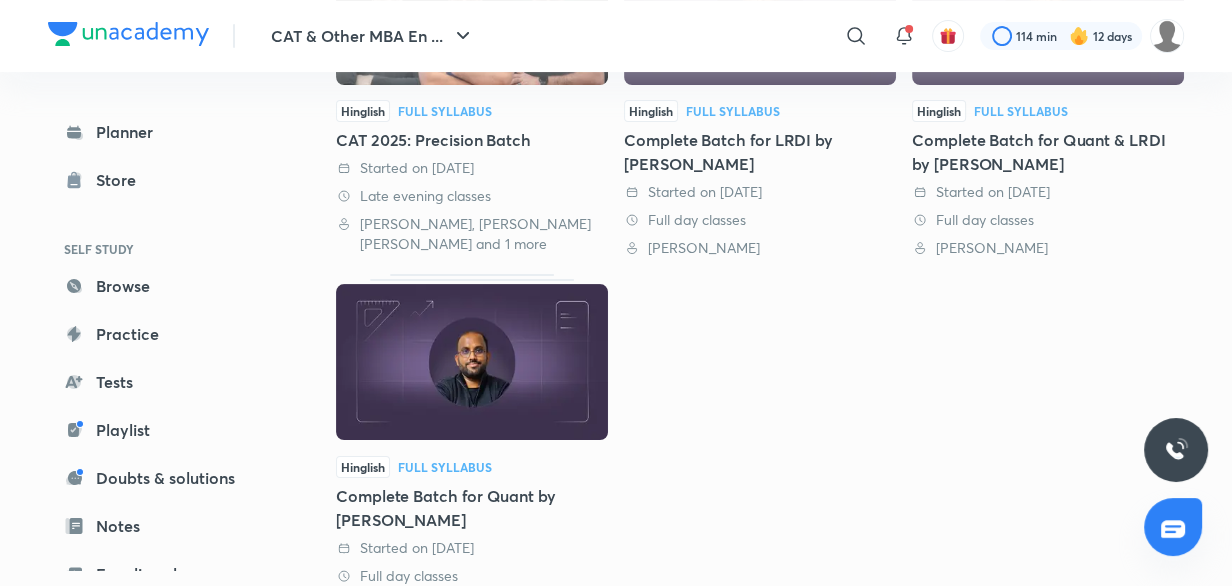scroll, scrollTop: 426, scrollLeft: 0, axis: vertical 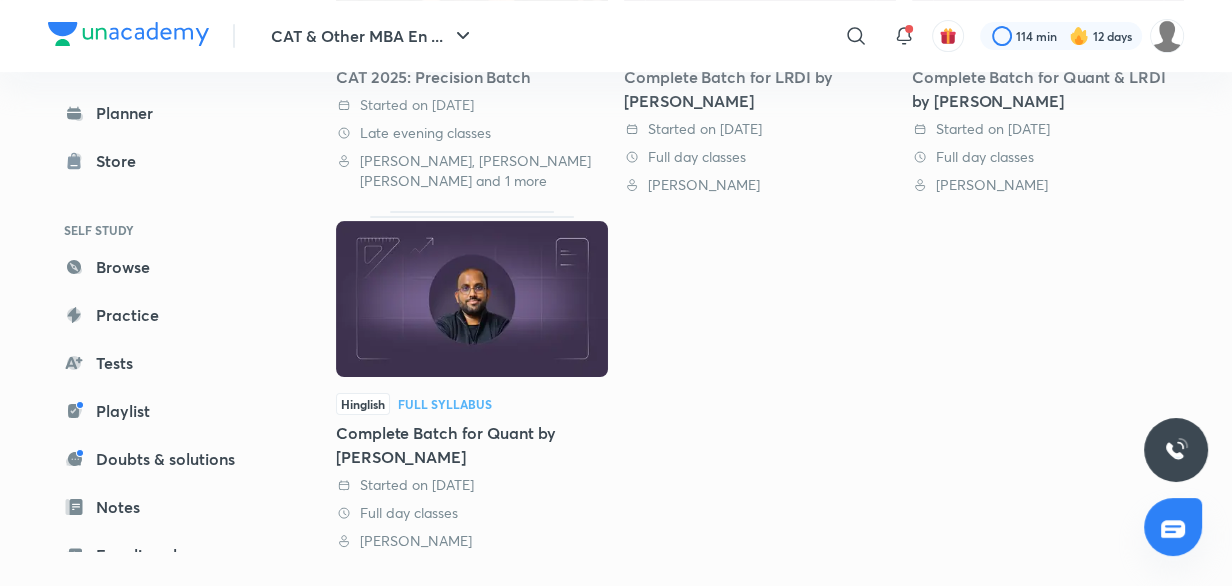 click on "Complete Batch for Quant by [PERSON_NAME]" at bounding box center (472, 445) 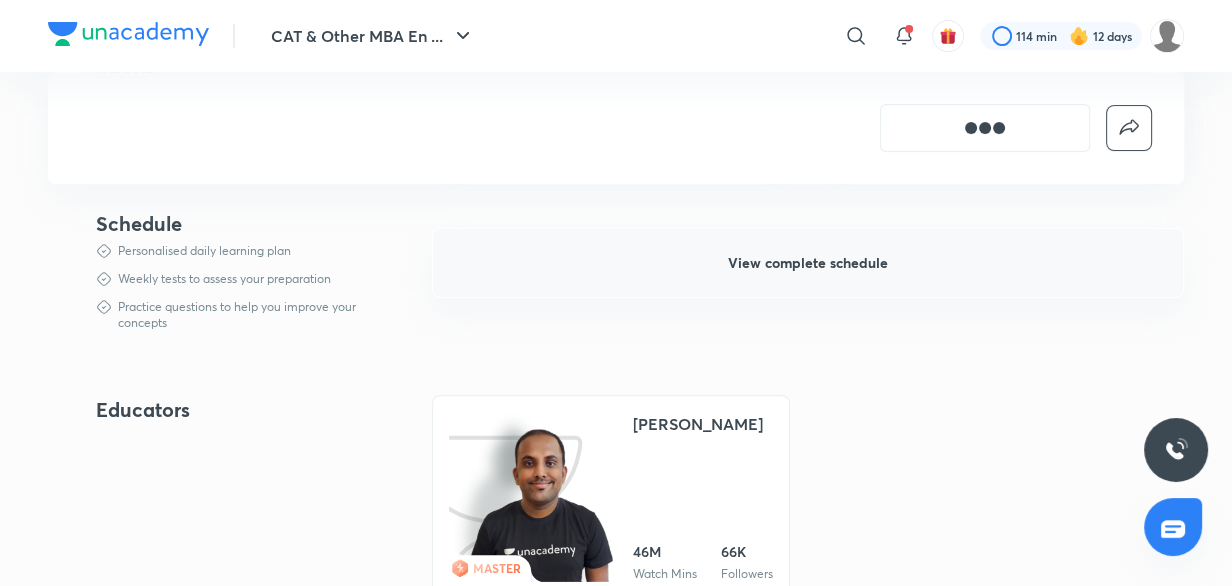 scroll, scrollTop: 545, scrollLeft: 0, axis: vertical 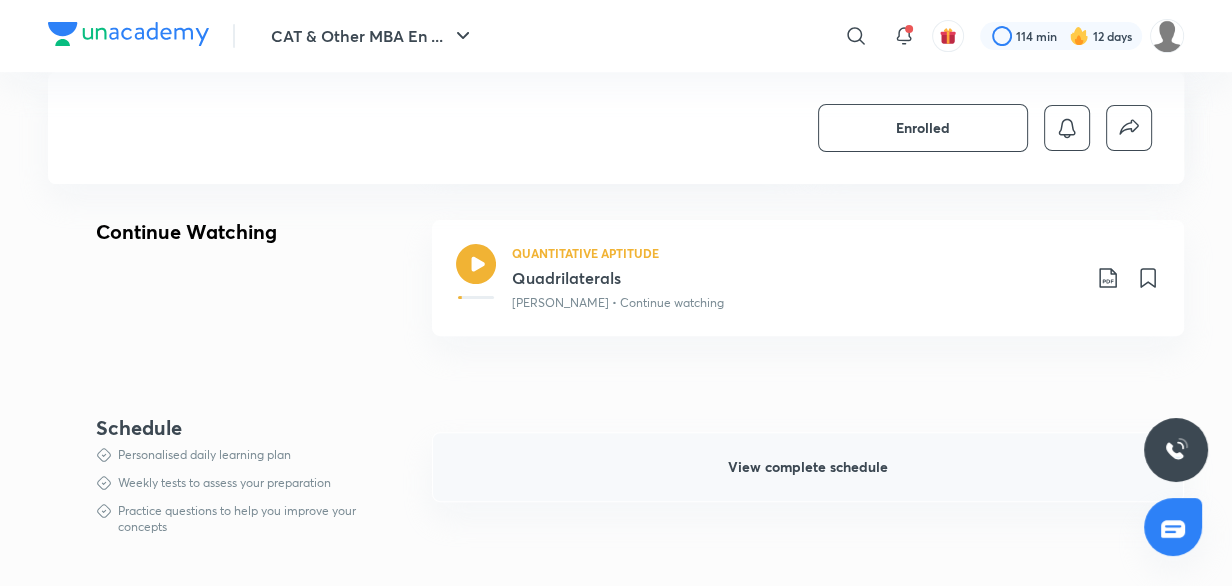 click on "View complete schedule" at bounding box center (808, 467) 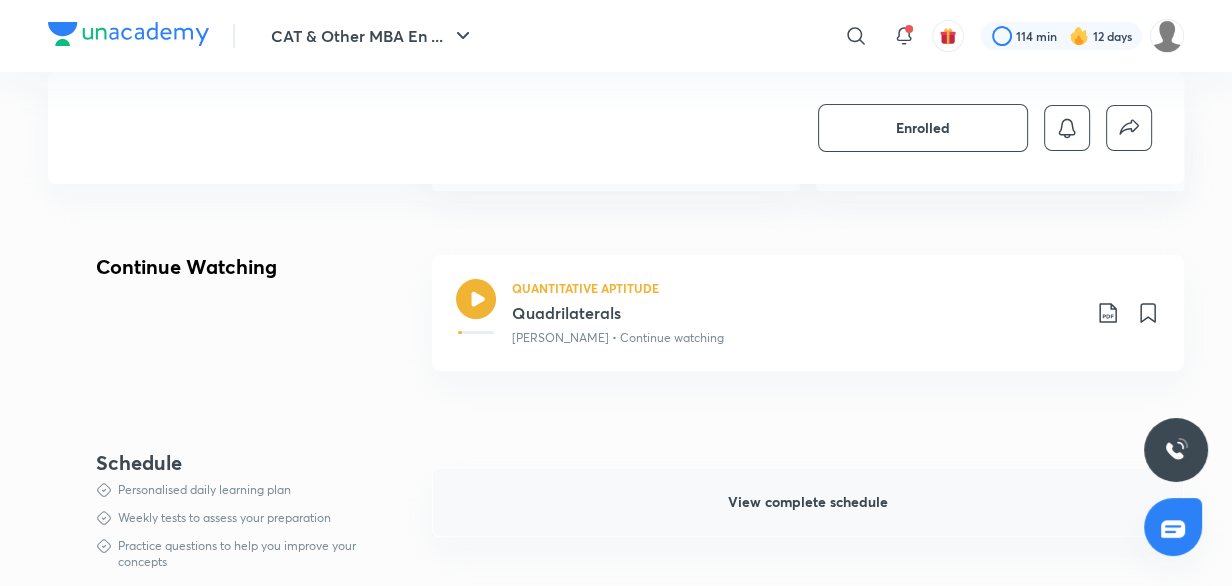 scroll, scrollTop: 727, scrollLeft: 0, axis: vertical 